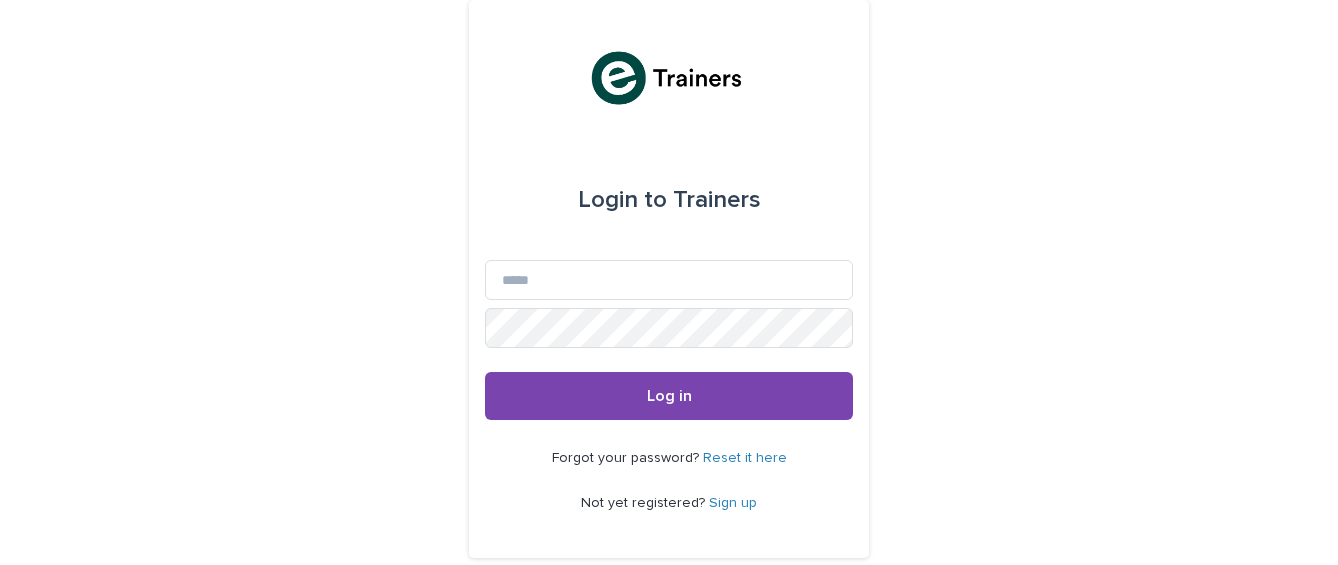 scroll, scrollTop: 0, scrollLeft: 0, axis: both 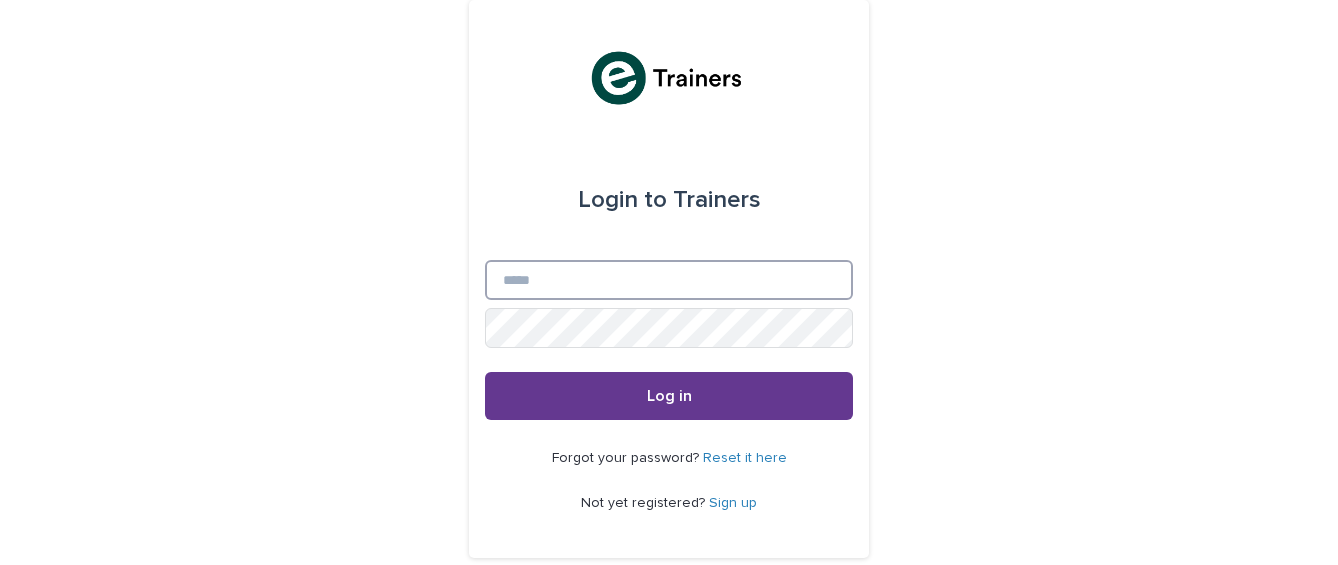 type on "**********" 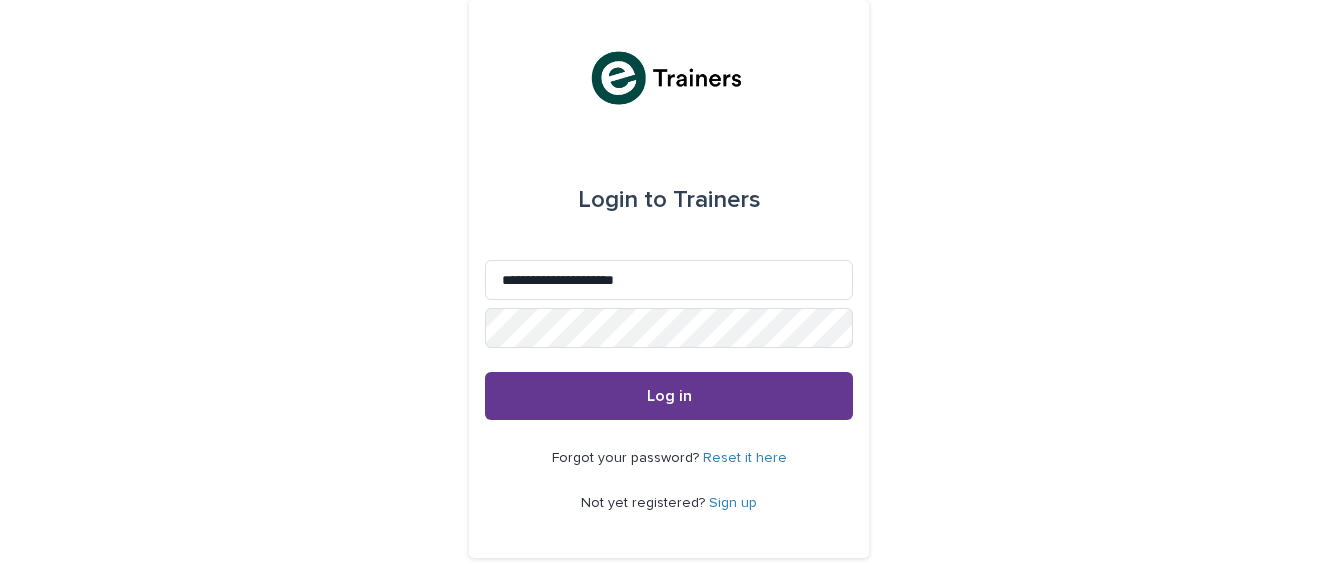 click on "Log in" at bounding box center (669, 396) 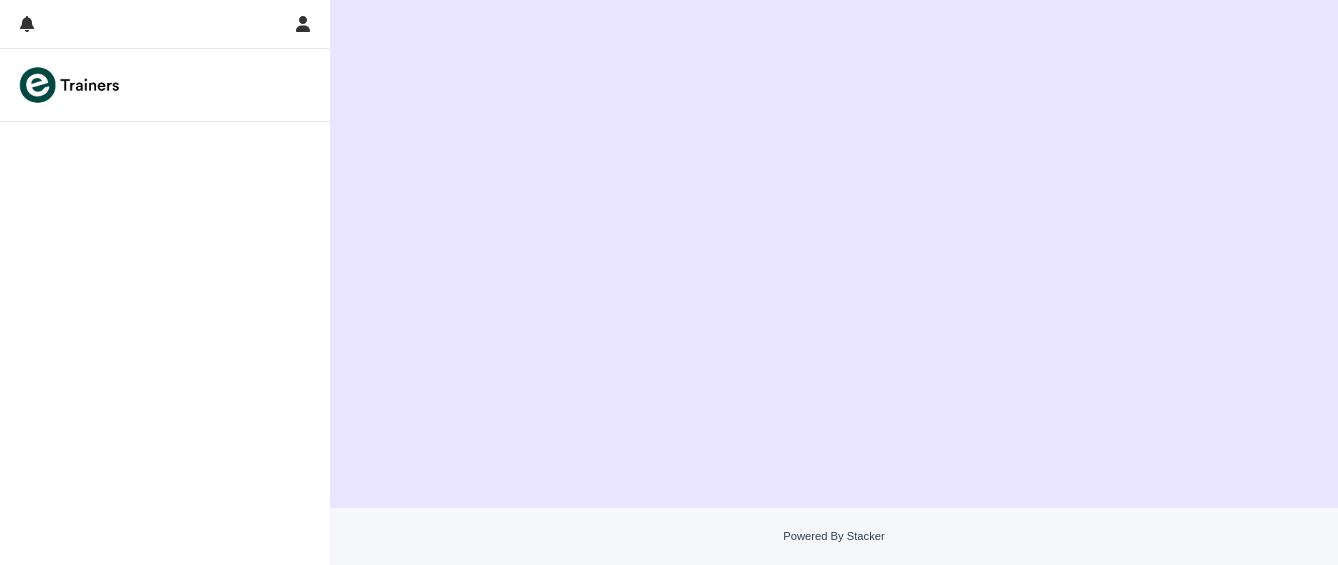 scroll, scrollTop: 0, scrollLeft: 0, axis: both 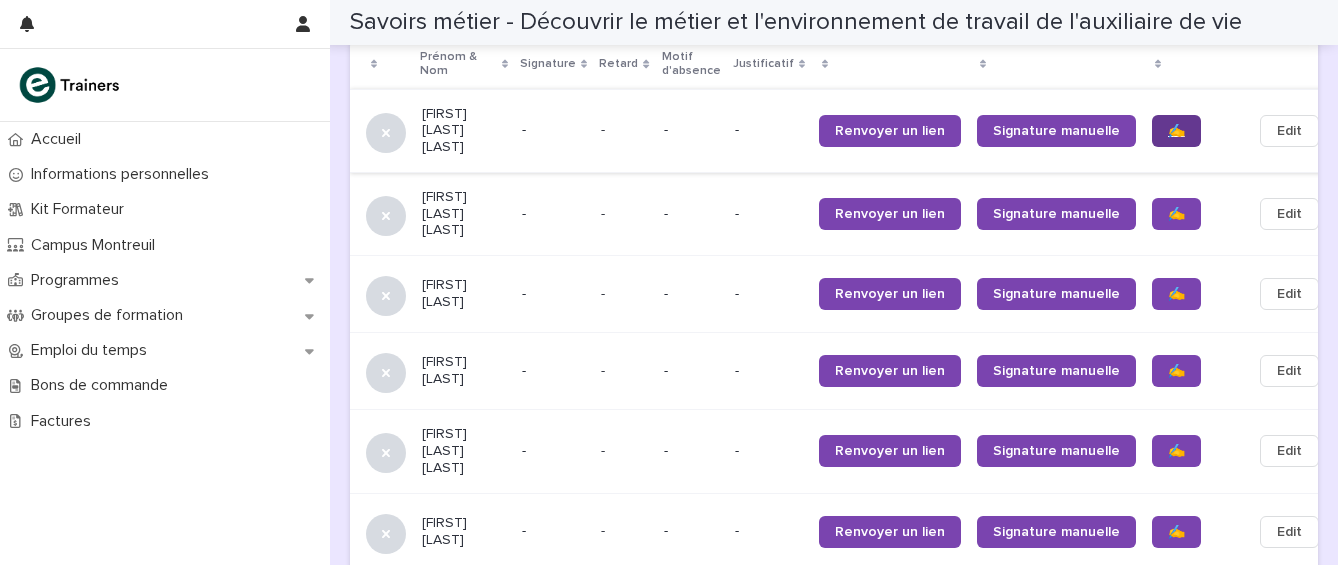 click on "✍️" at bounding box center [1176, 131] 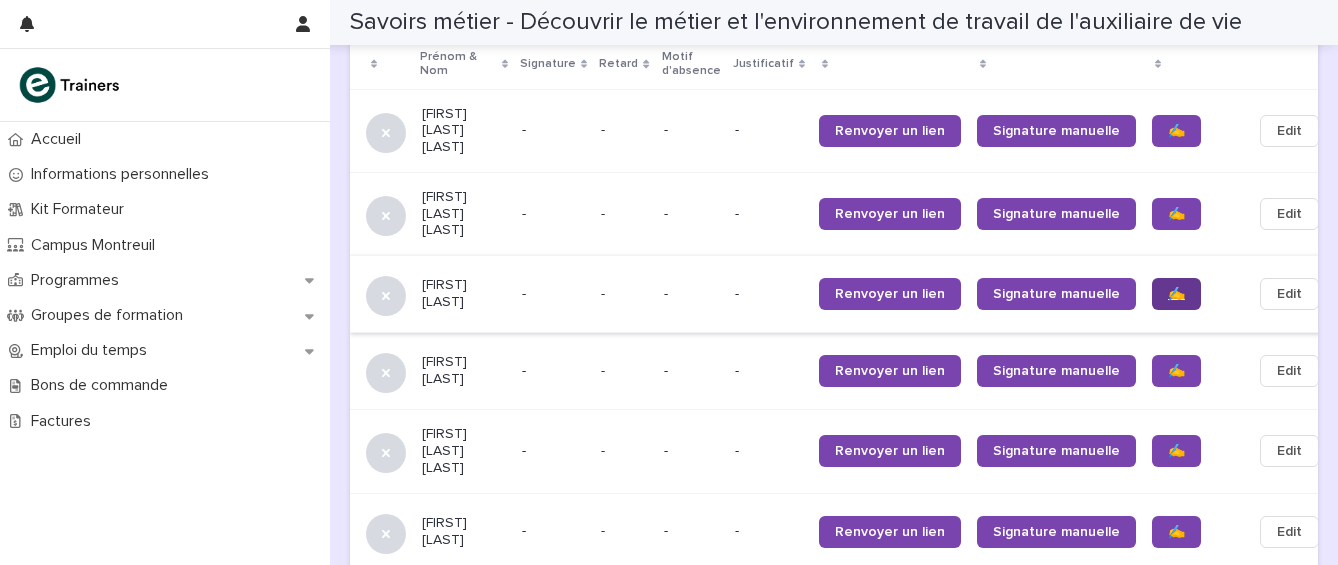 click on "✍️" at bounding box center [1176, 294] 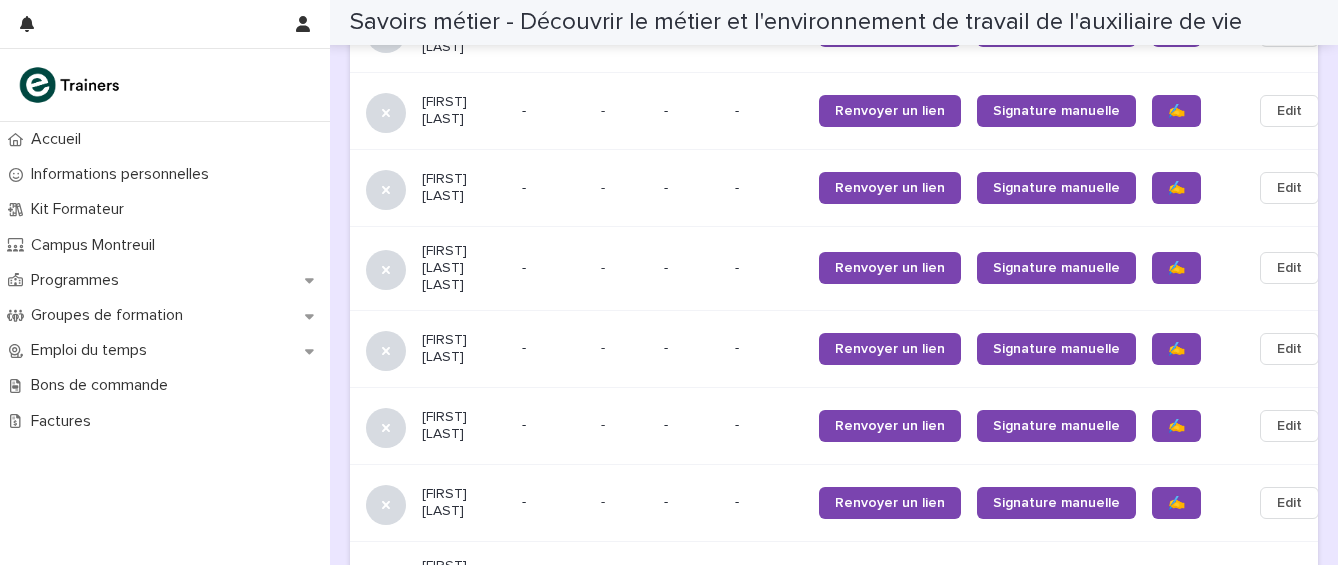 scroll, scrollTop: 1568, scrollLeft: 0, axis: vertical 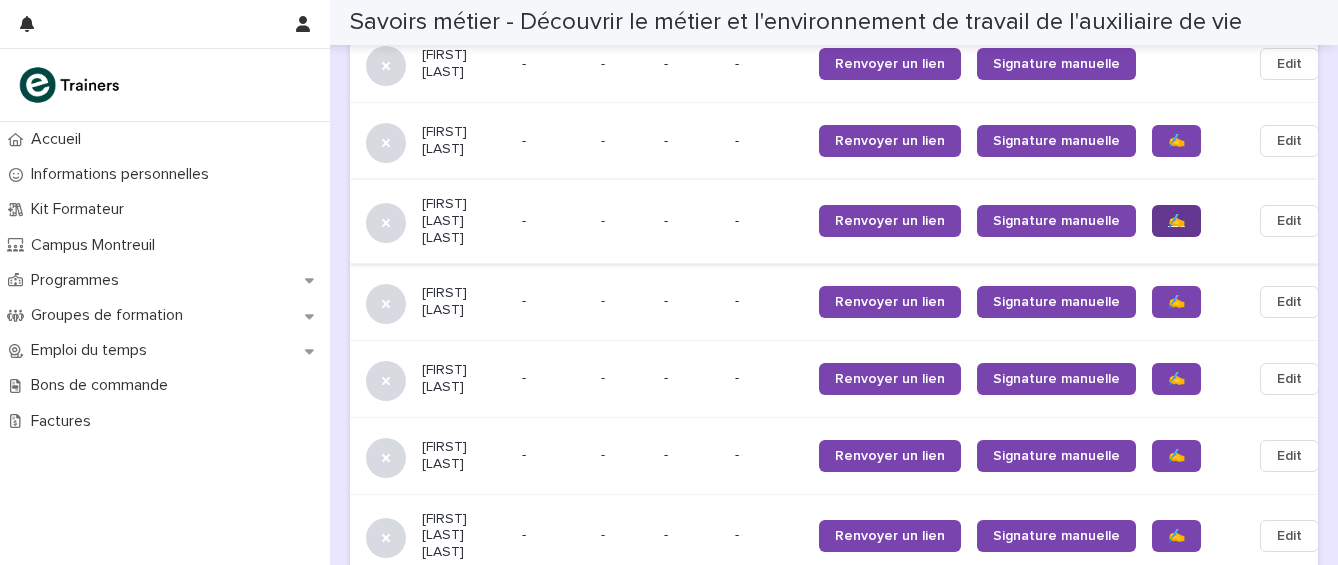 click on "✍️" at bounding box center [1176, 221] 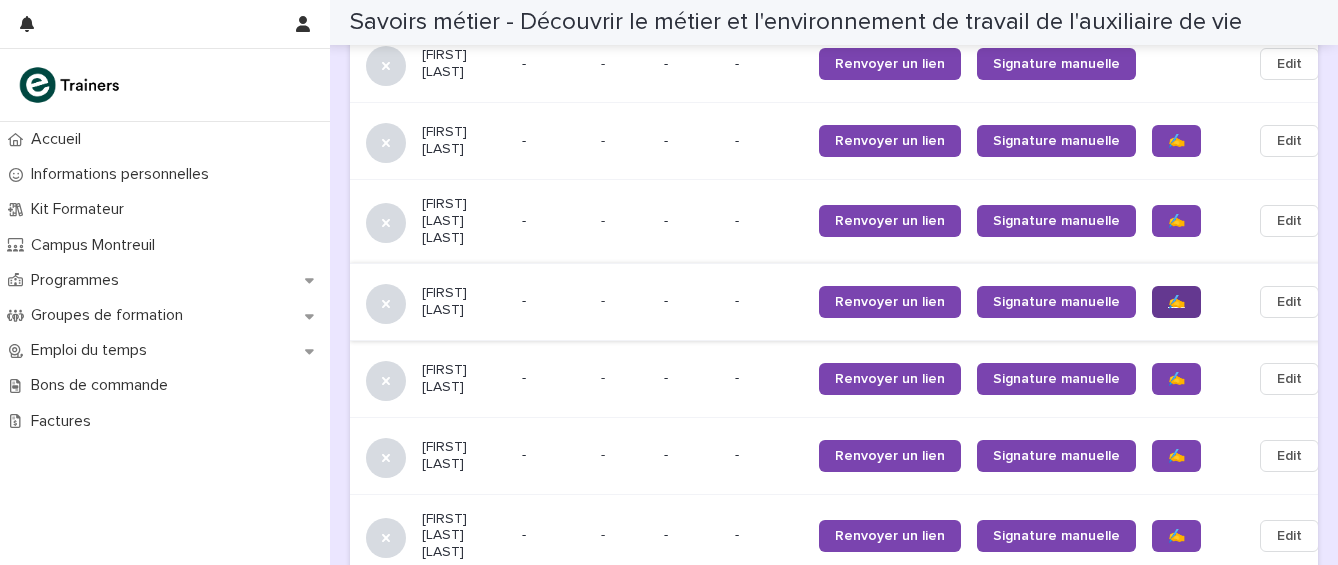 click on "✍️" at bounding box center [1176, 302] 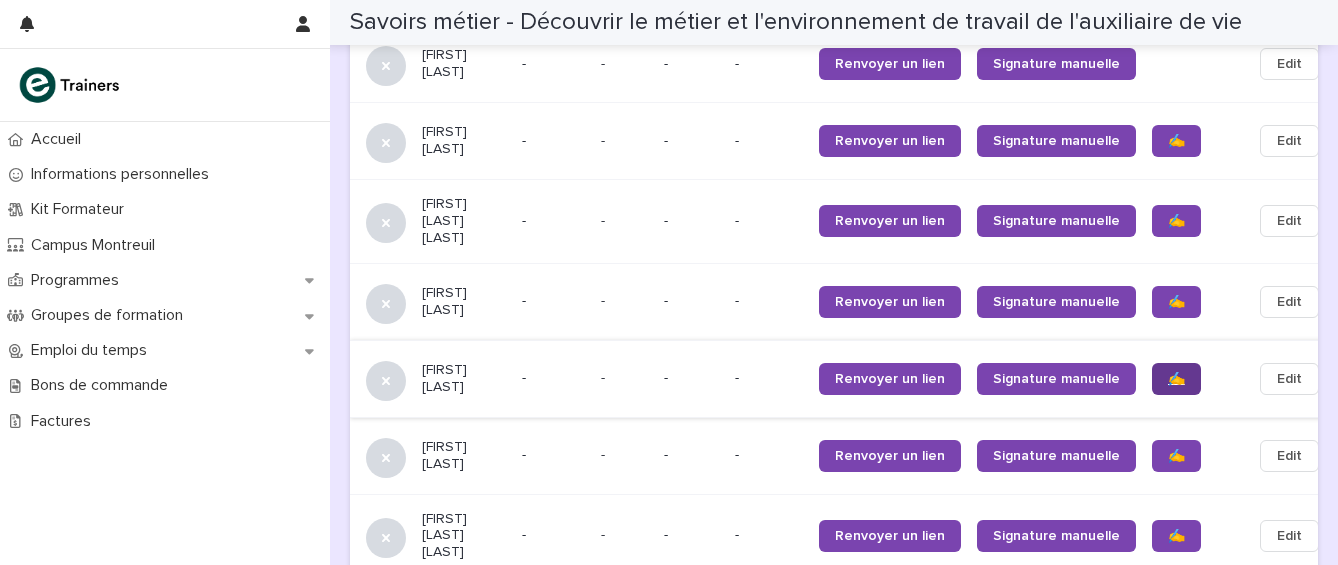 click on "✍️" at bounding box center (1176, 379) 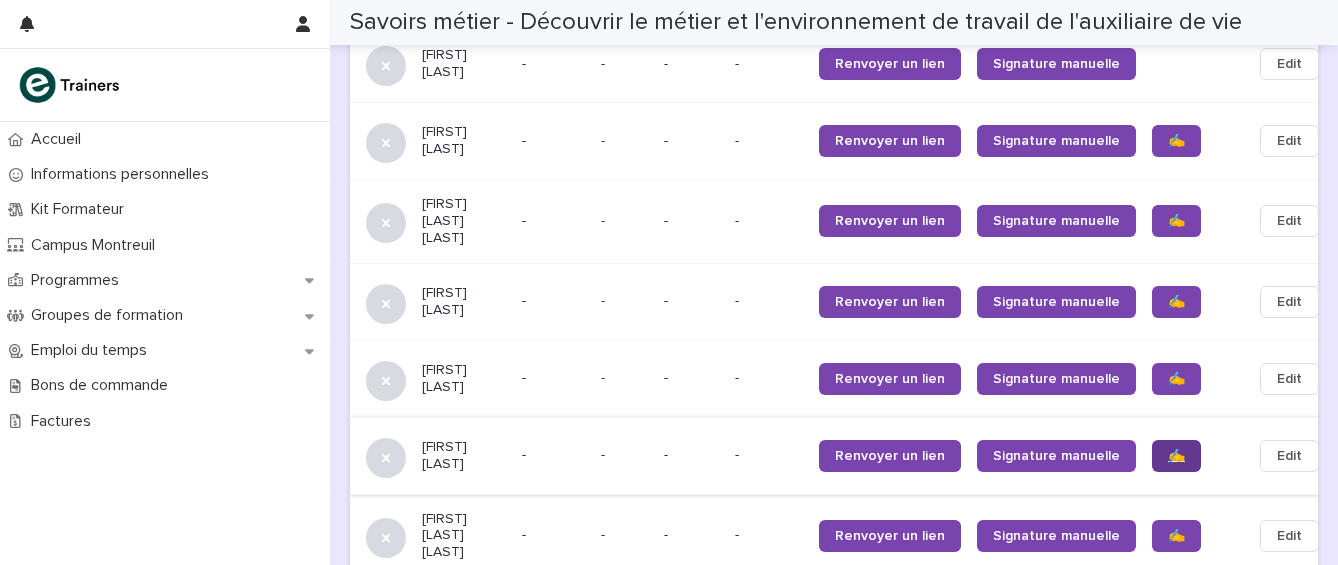 click on "✍️" at bounding box center (1176, 456) 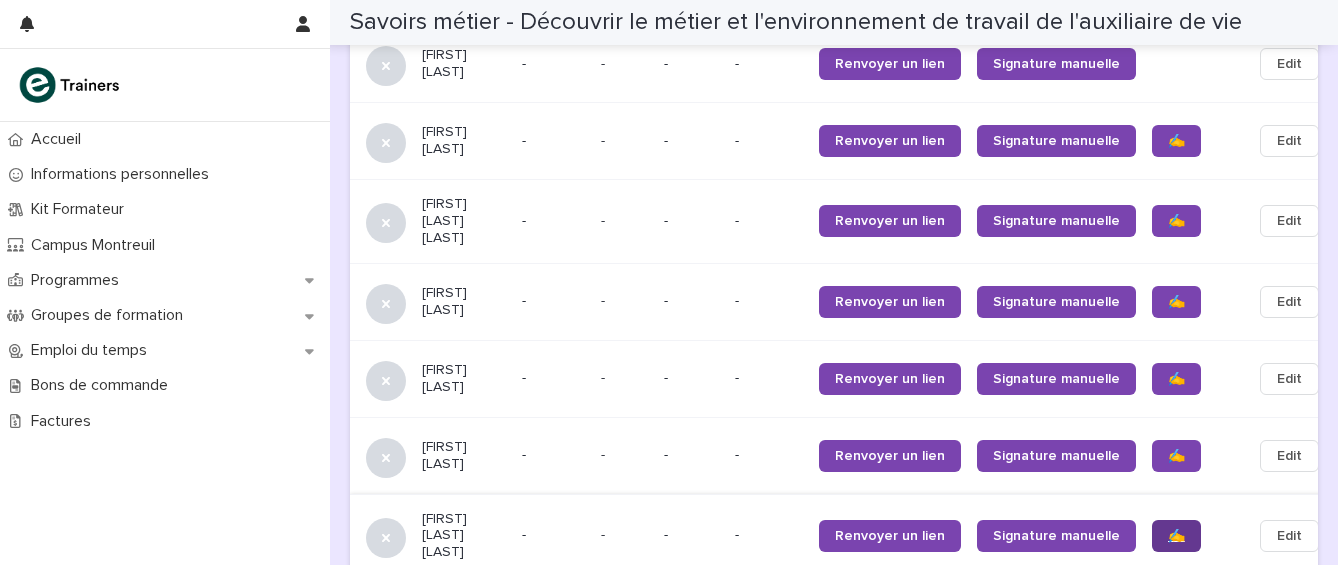 click on "✍️" at bounding box center (1176, 536) 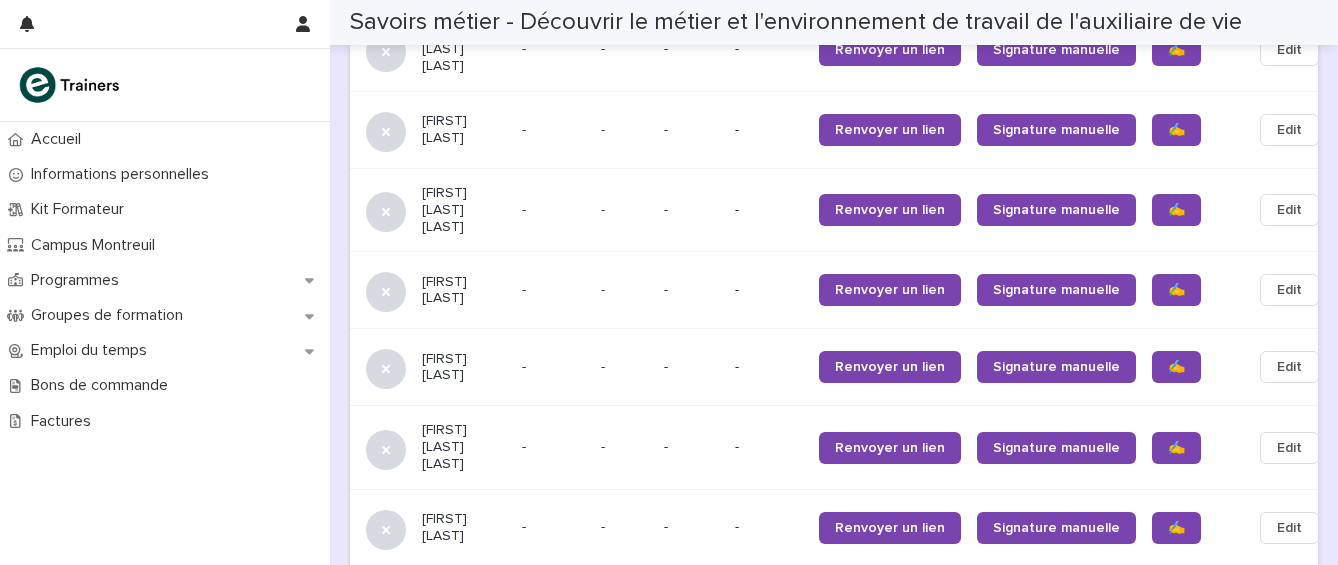 scroll, scrollTop: 2101, scrollLeft: 0, axis: vertical 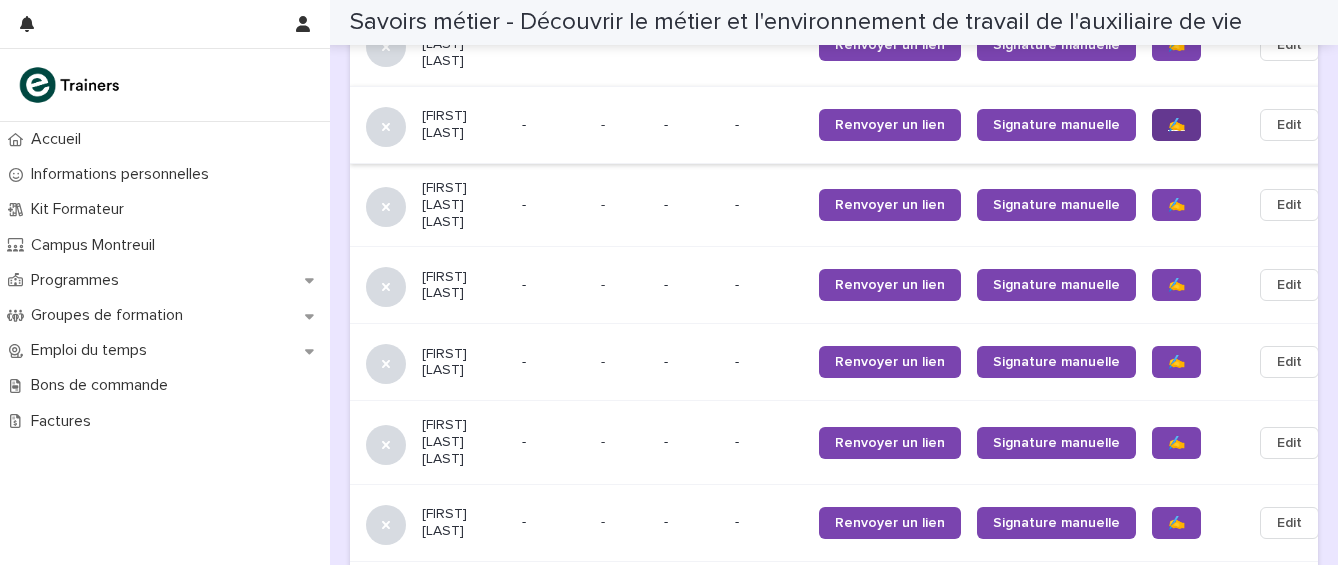click on "✍️" at bounding box center (1176, 125) 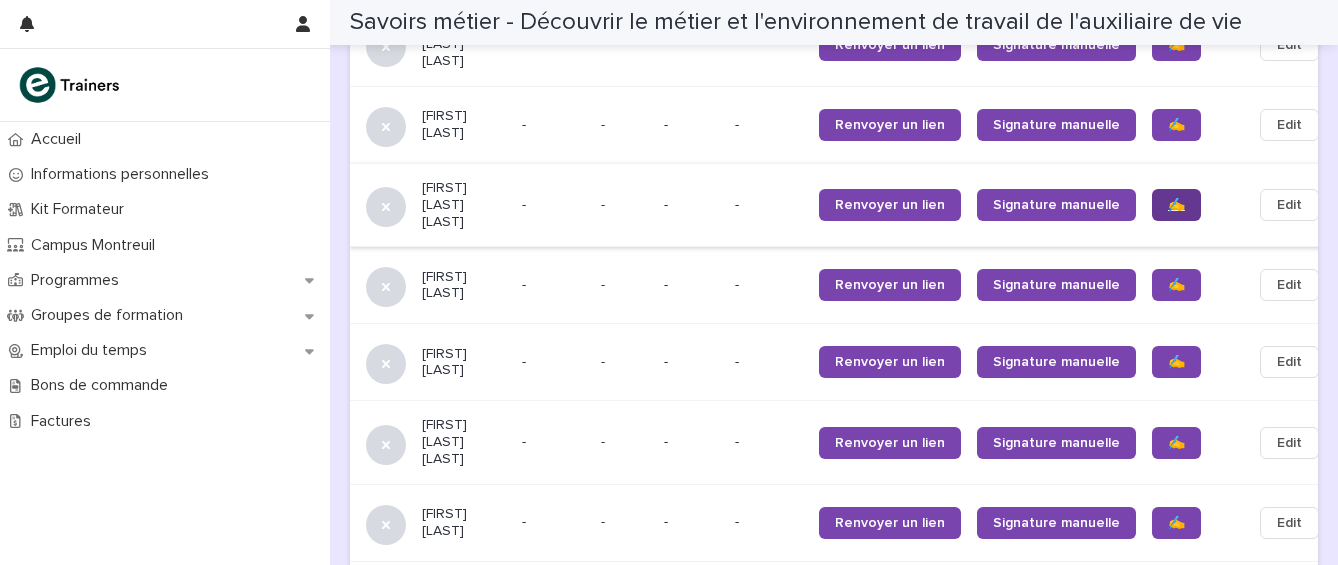 click on "✍️" at bounding box center (1176, 205) 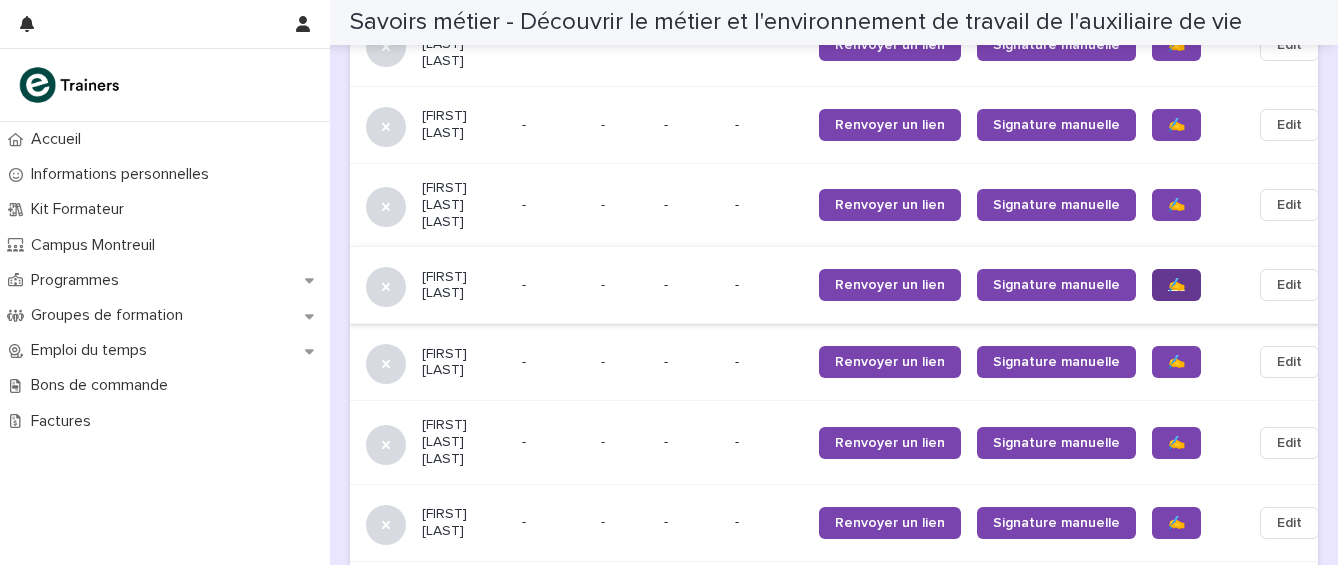 click on "✍️" at bounding box center (1176, 285) 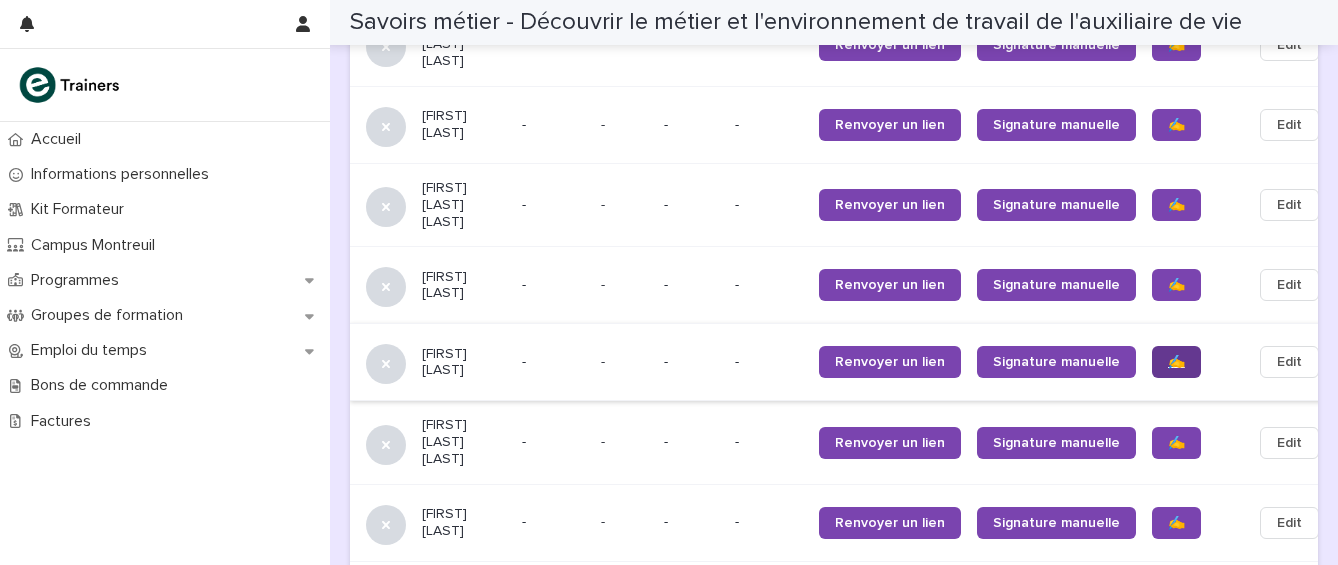 click on "✍️" at bounding box center (1176, 362) 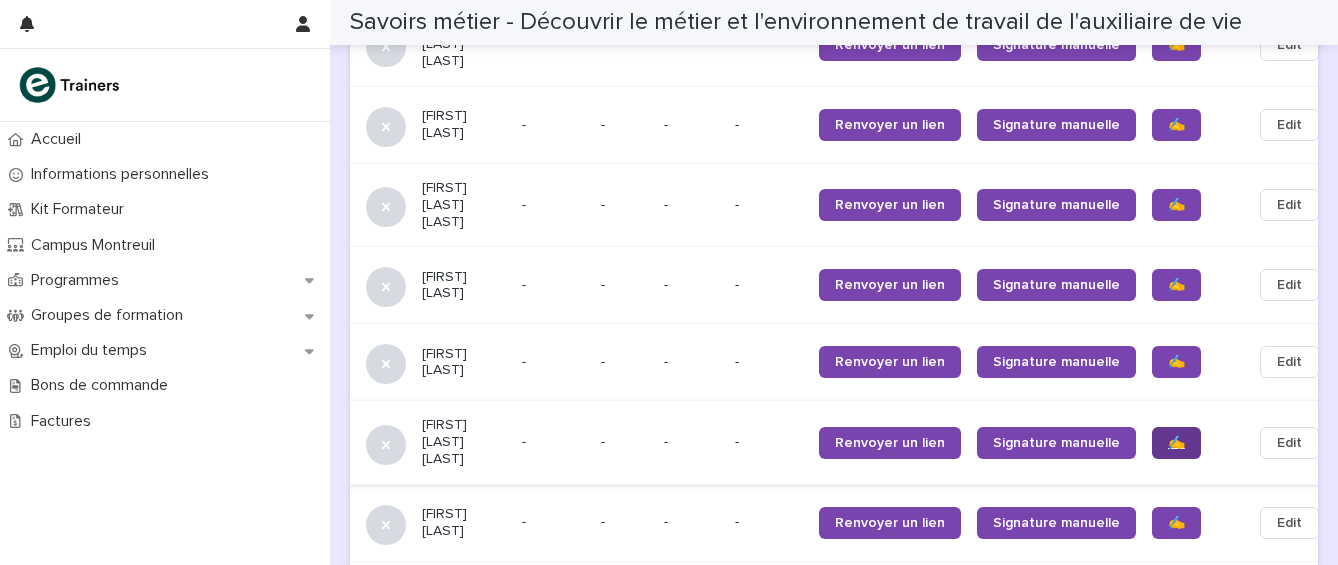 click on "✍️" at bounding box center [1176, 443] 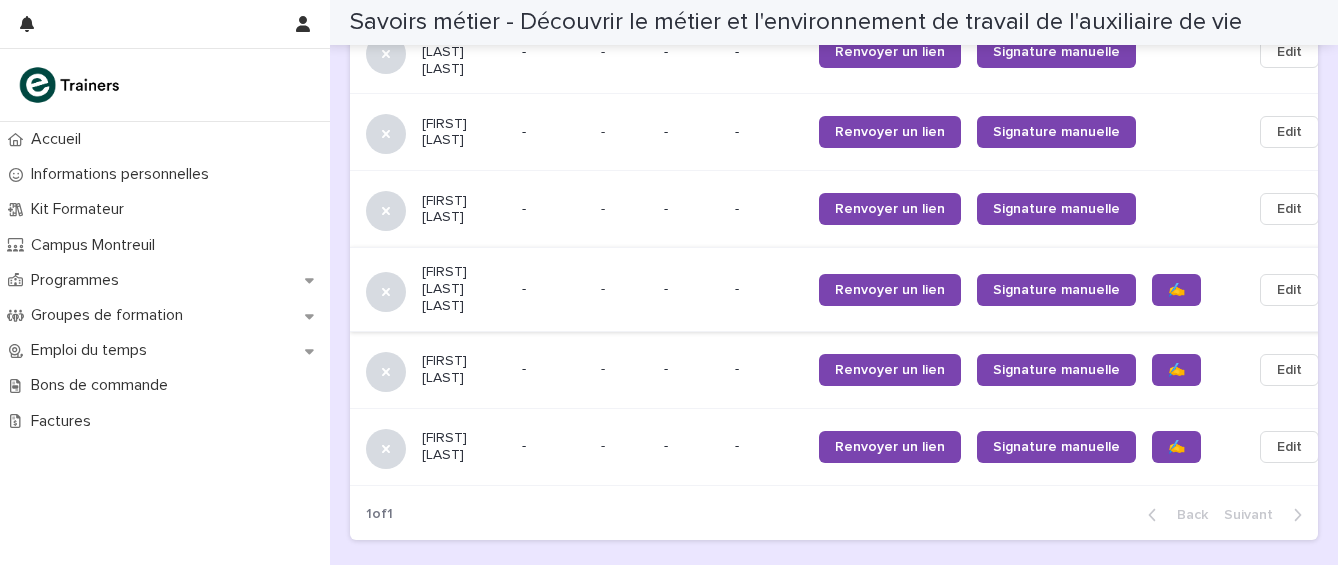 scroll, scrollTop: 2285, scrollLeft: 0, axis: vertical 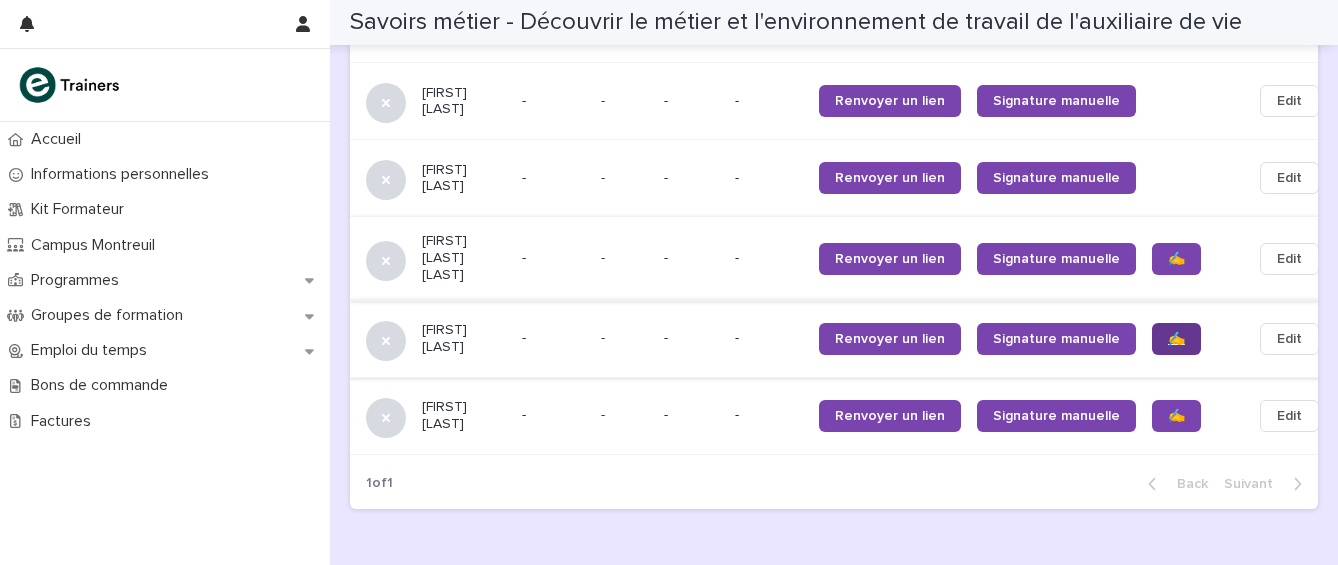 click on "✍️" at bounding box center [1176, 339] 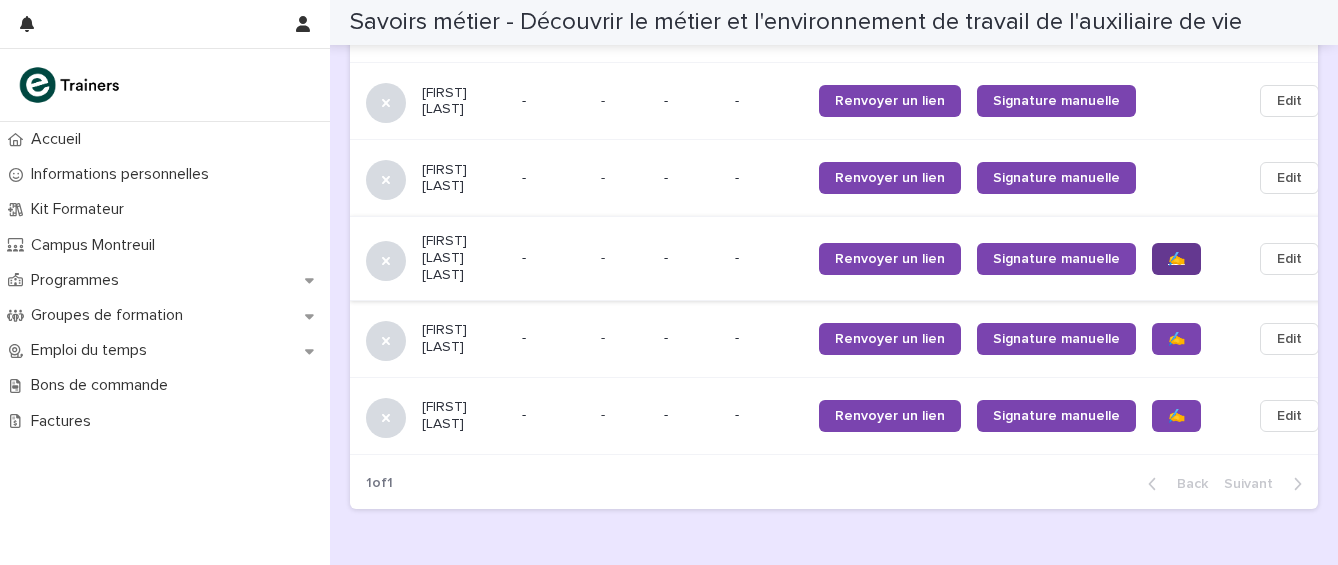 click on "✍️" at bounding box center [1176, 259] 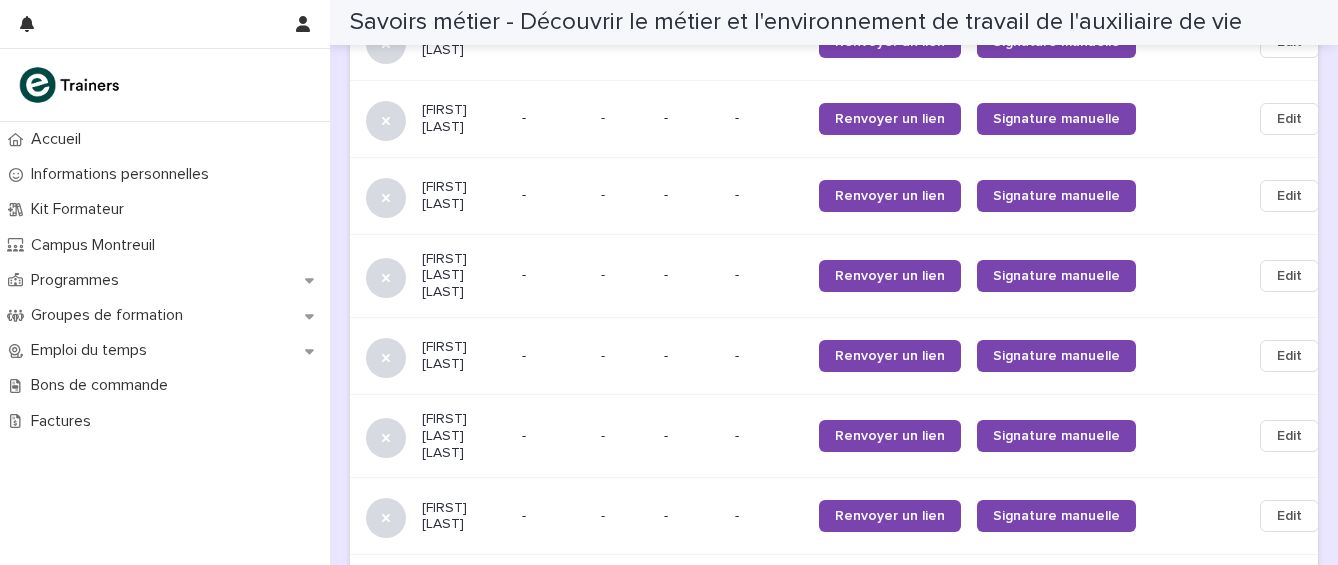 scroll, scrollTop: 1938, scrollLeft: 0, axis: vertical 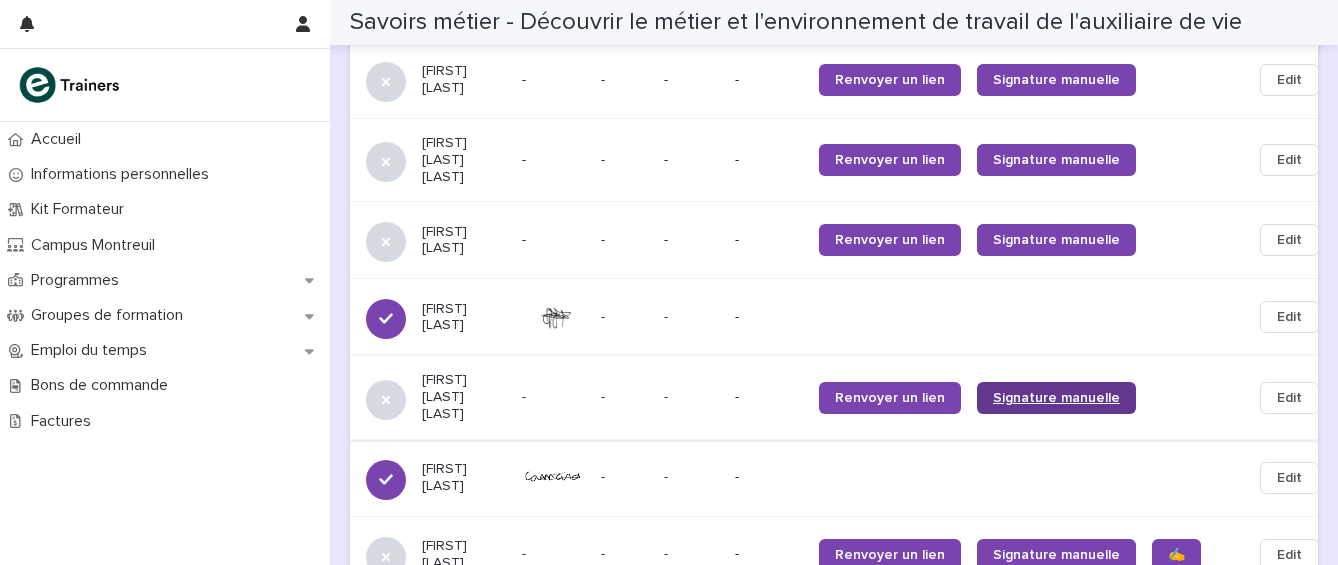 click on "Signature manuelle" at bounding box center [1056, 398] 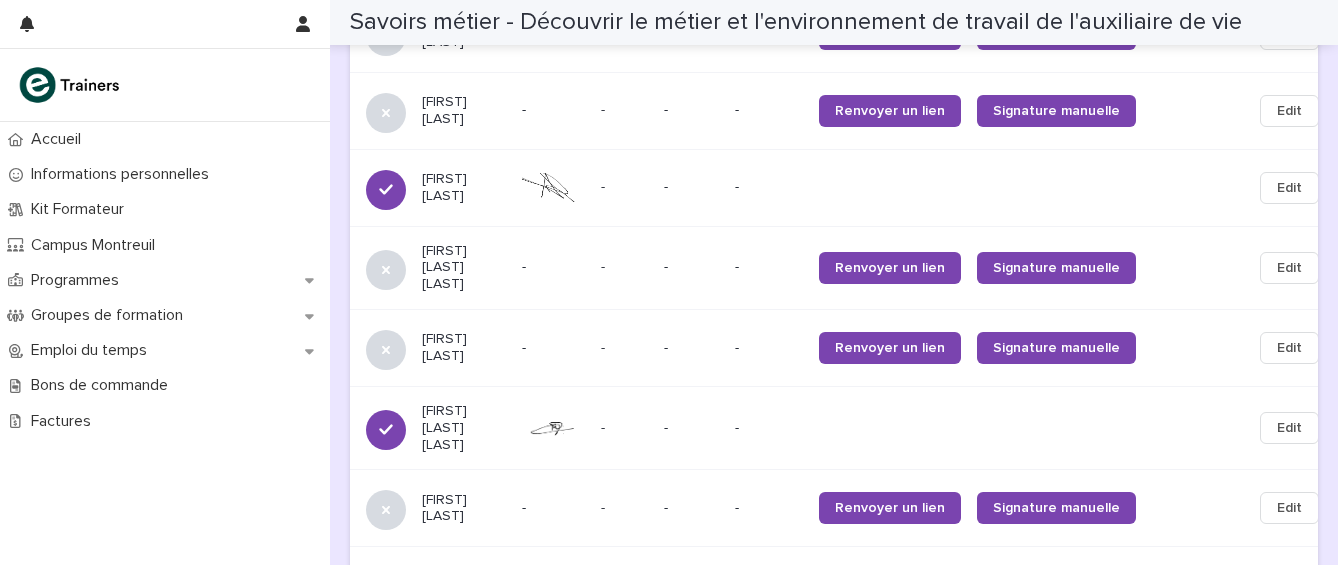 scroll, scrollTop: 1873, scrollLeft: 0, axis: vertical 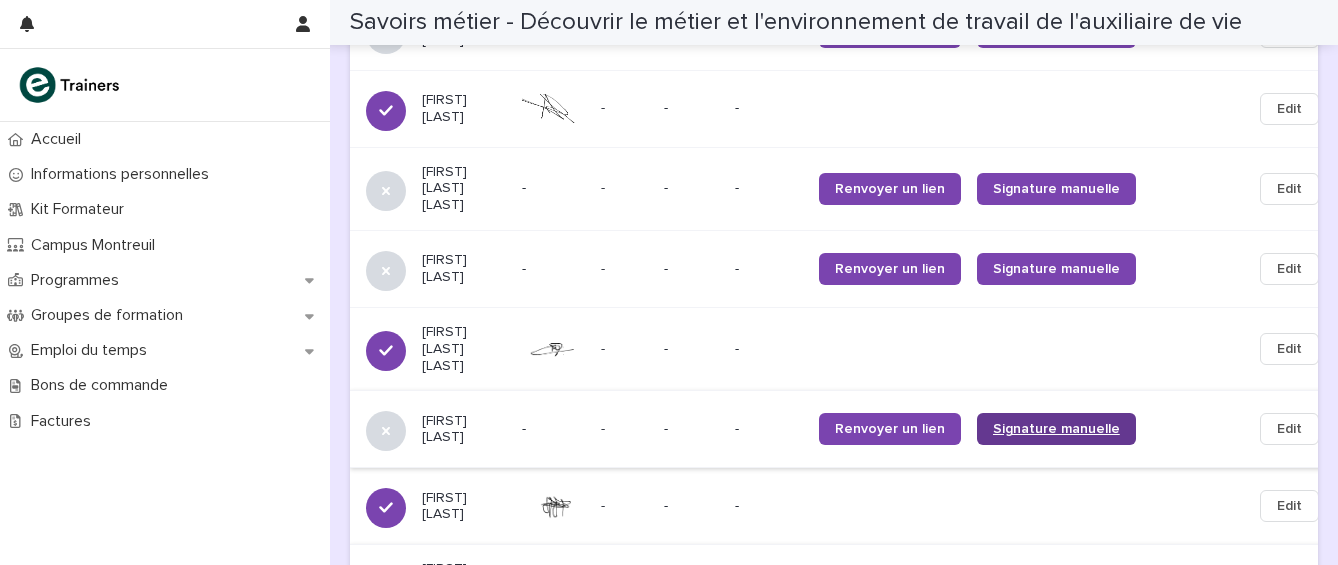 click on "Signature manuelle" at bounding box center (1056, 429) 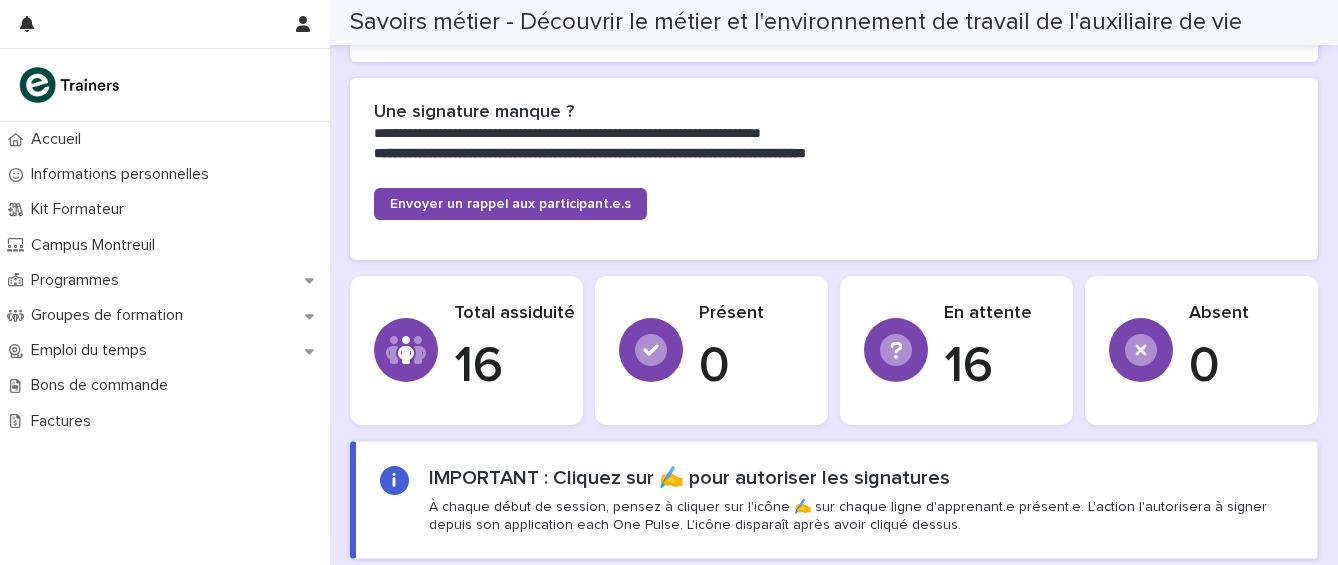 scroll, scrollTop: 555, scrollLeft: 0, axis: vertical 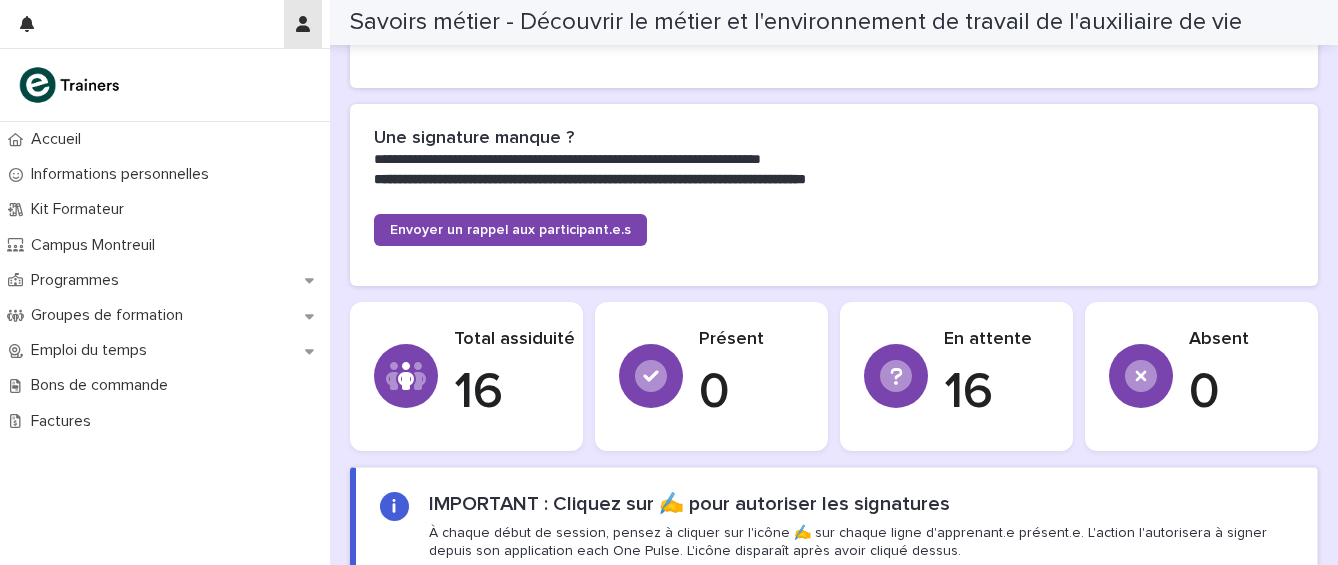 click at bounding box center [303, 24] 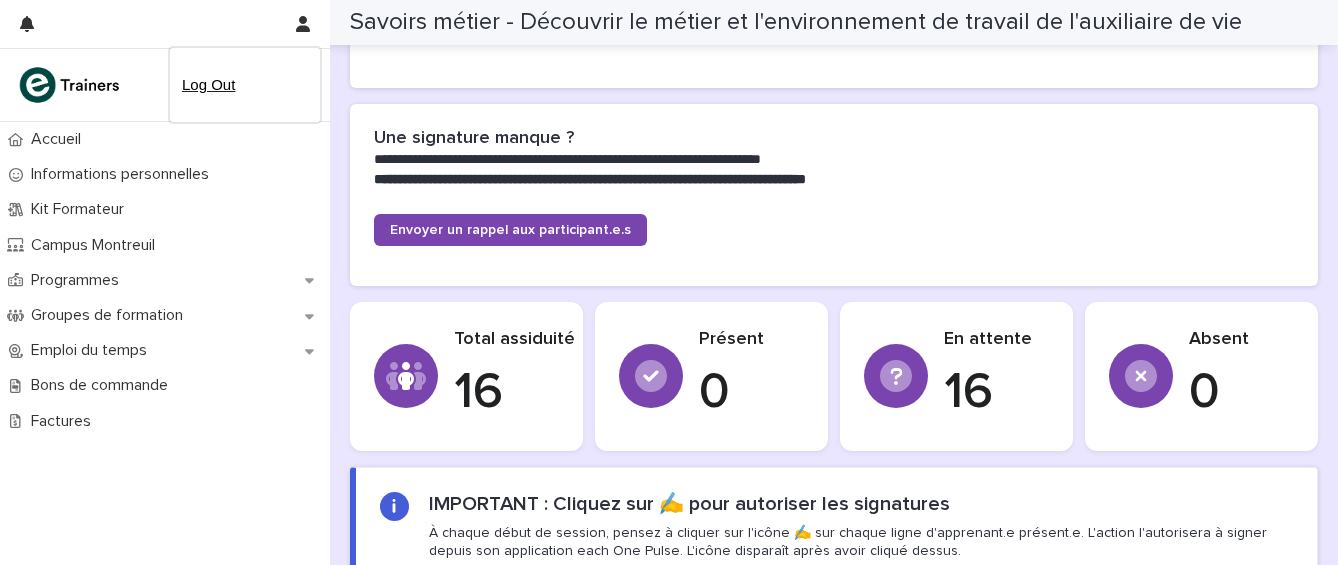 click on "Log Out" at bounding box center [245, 85] 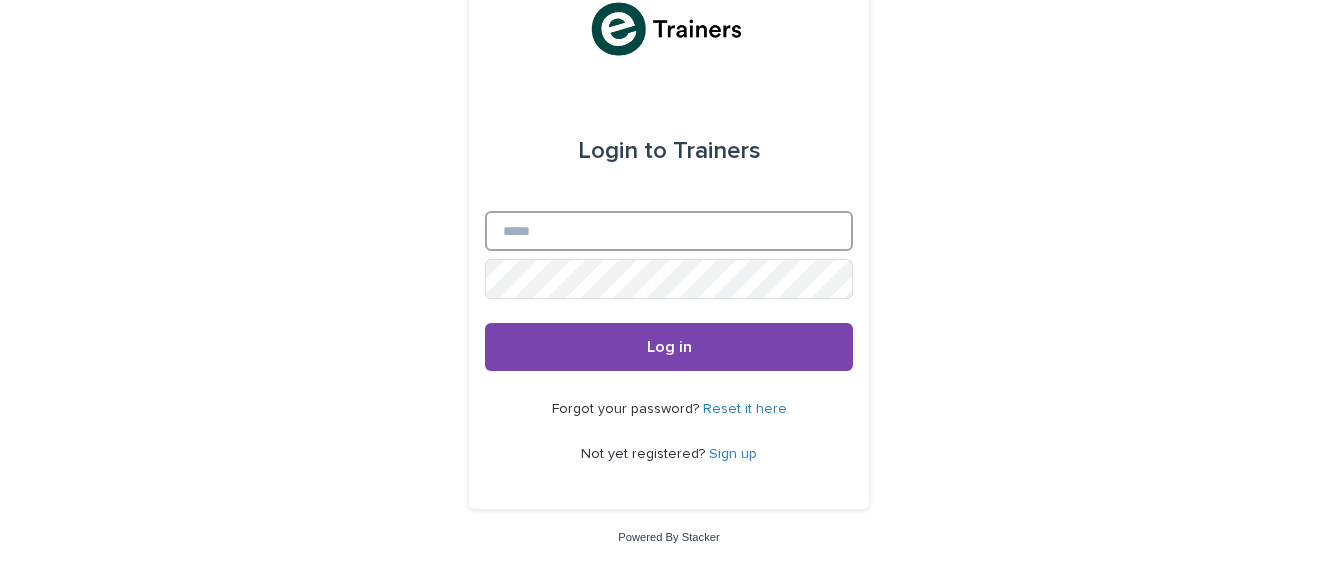 type on "**********" 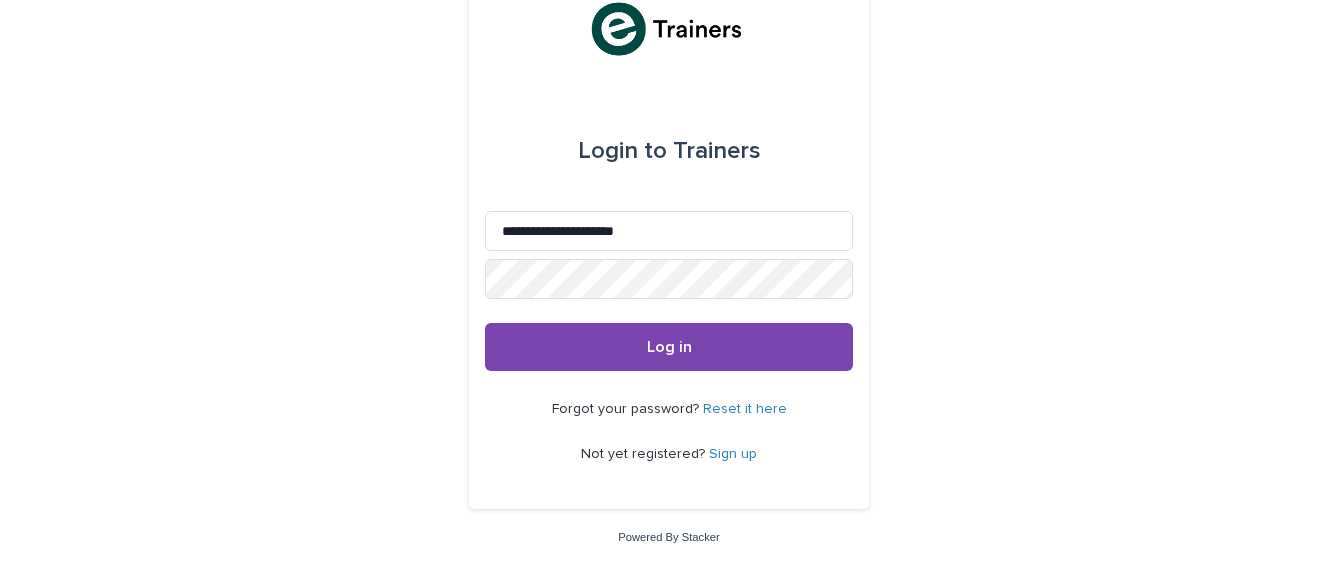 scroll, scrollTop: 49, scrollLeft: 0, axis: vertical 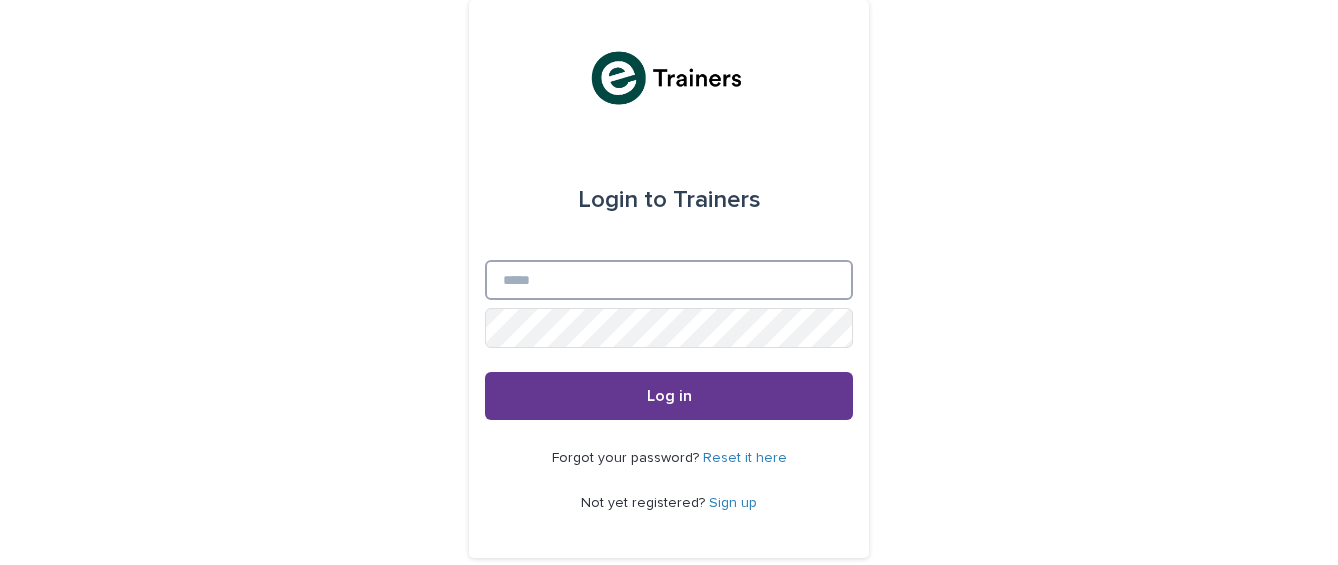 type on "**********" 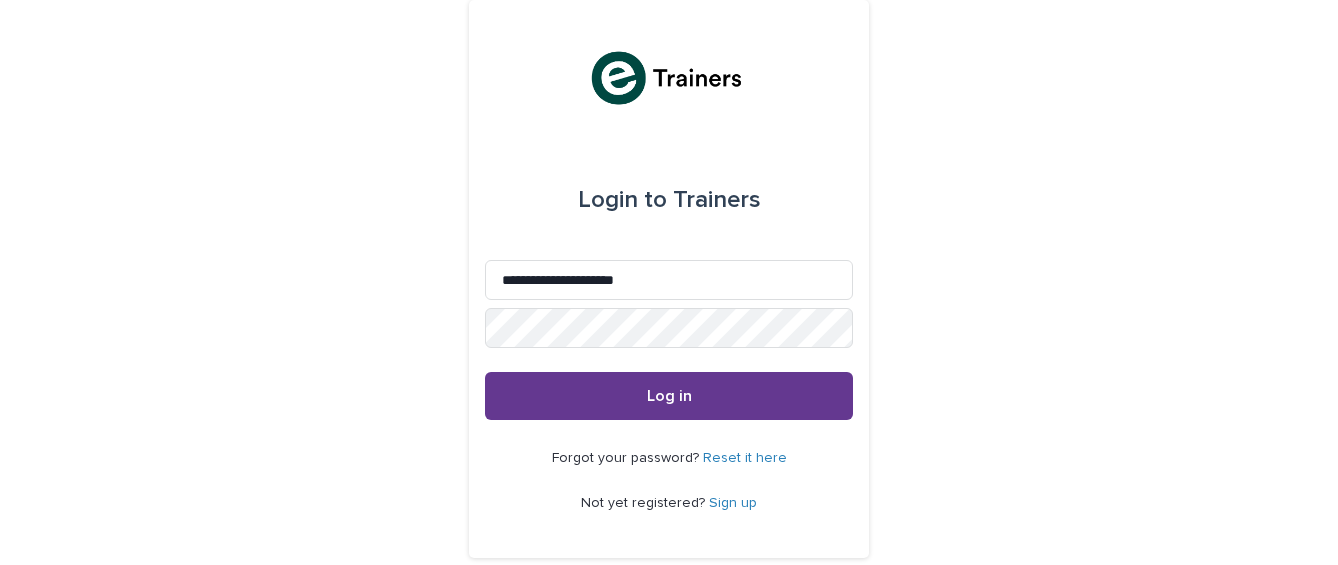 click on "Log in" at bounding box center (669, 396) 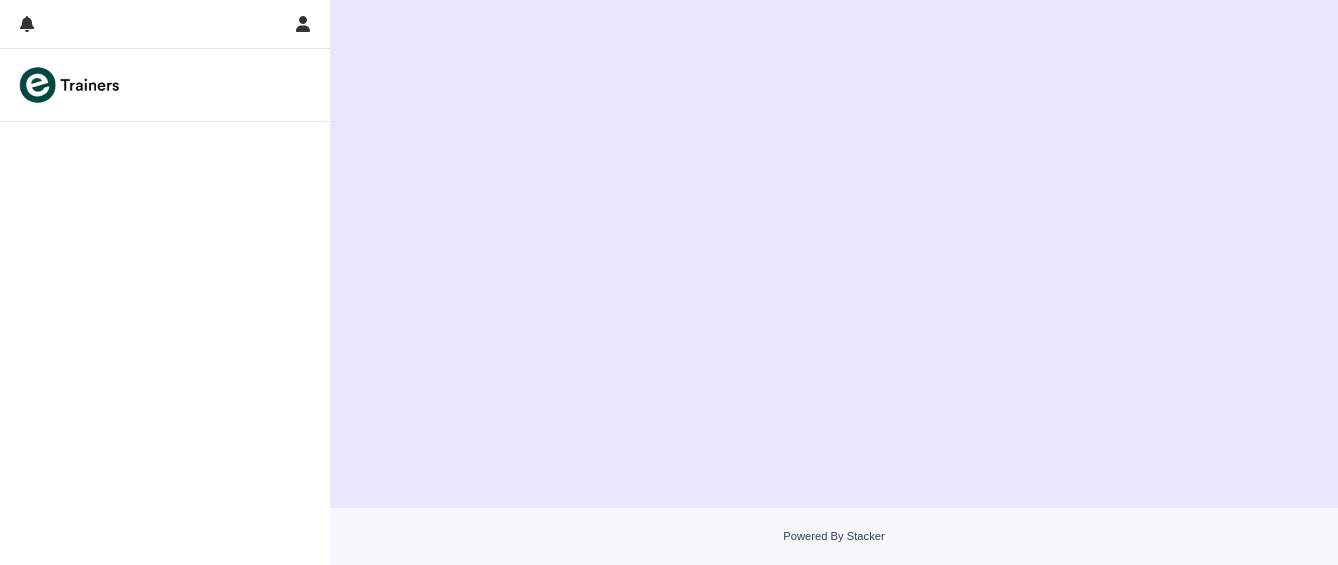 scroll, scrollTop: 0, scrollLeft: 0, axis: both 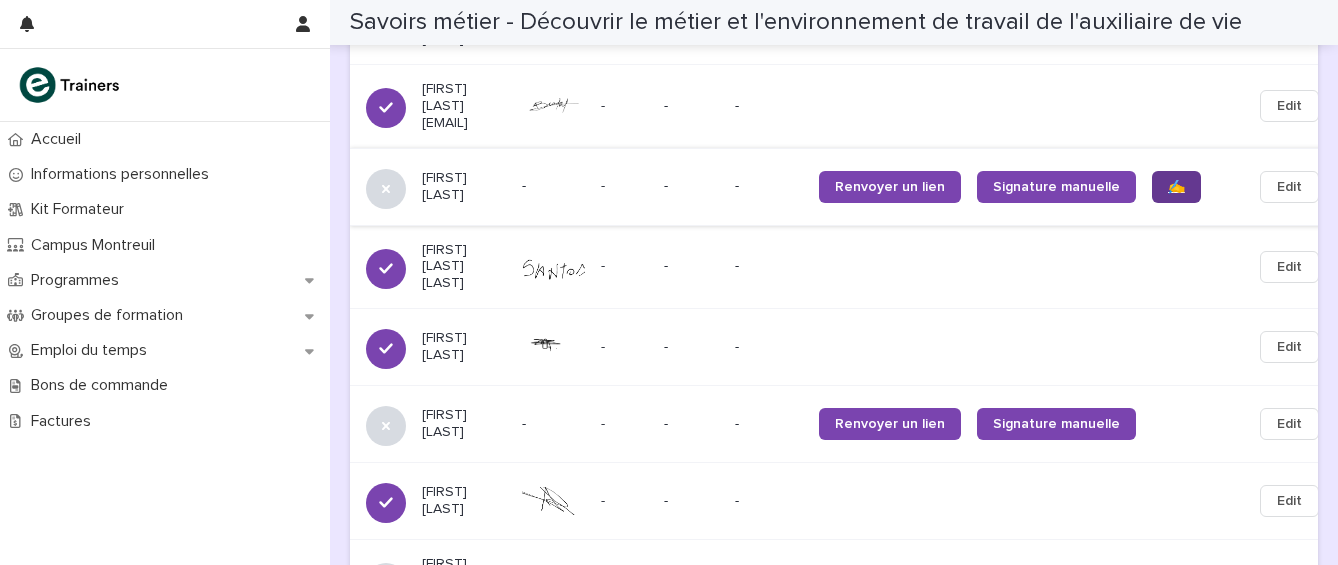 click on "✍️" at bounding box center (1176, 187) 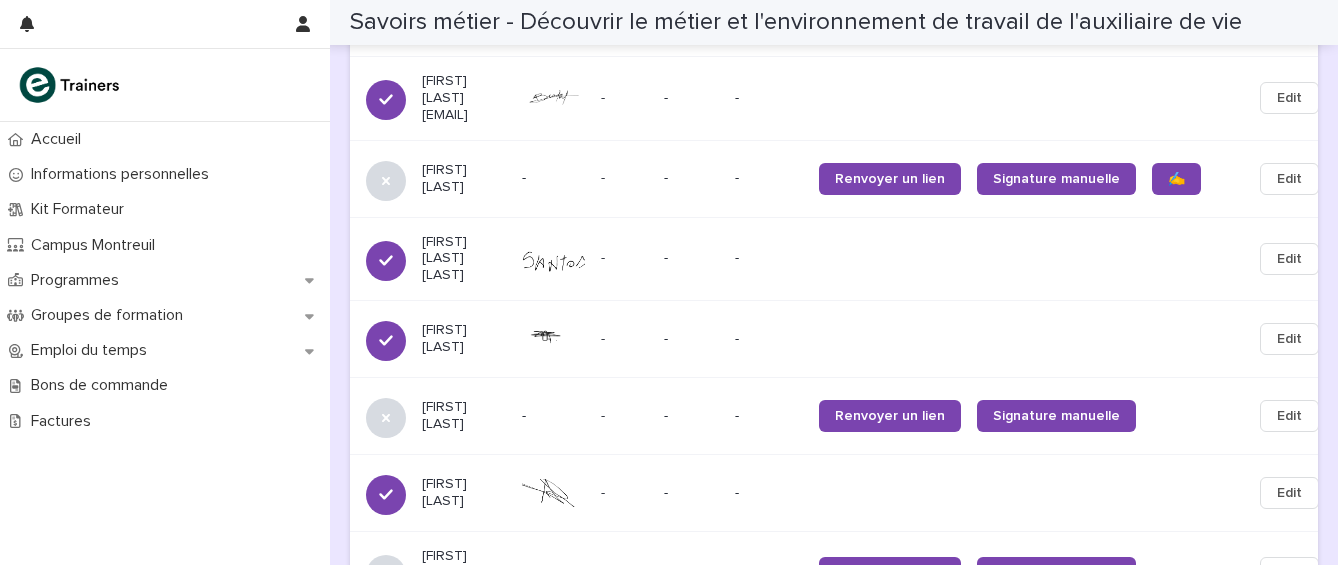 scroll, scrollTop: 1585, scrollLeft: 0, axis: vertical 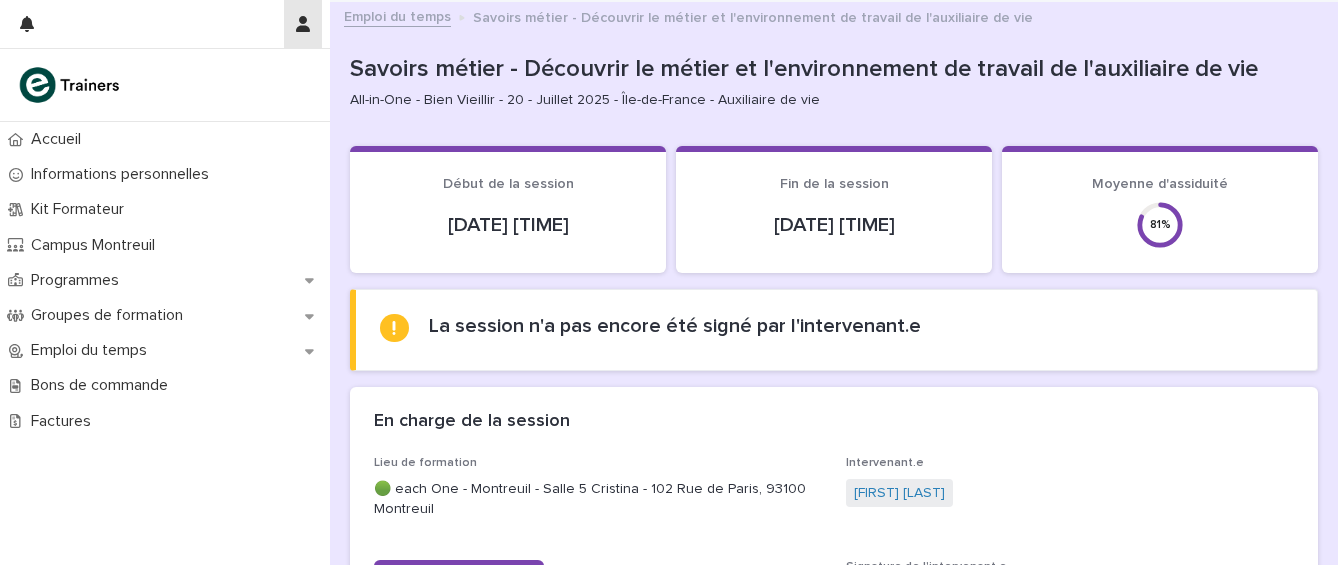 click at bounding box center (303, 24) 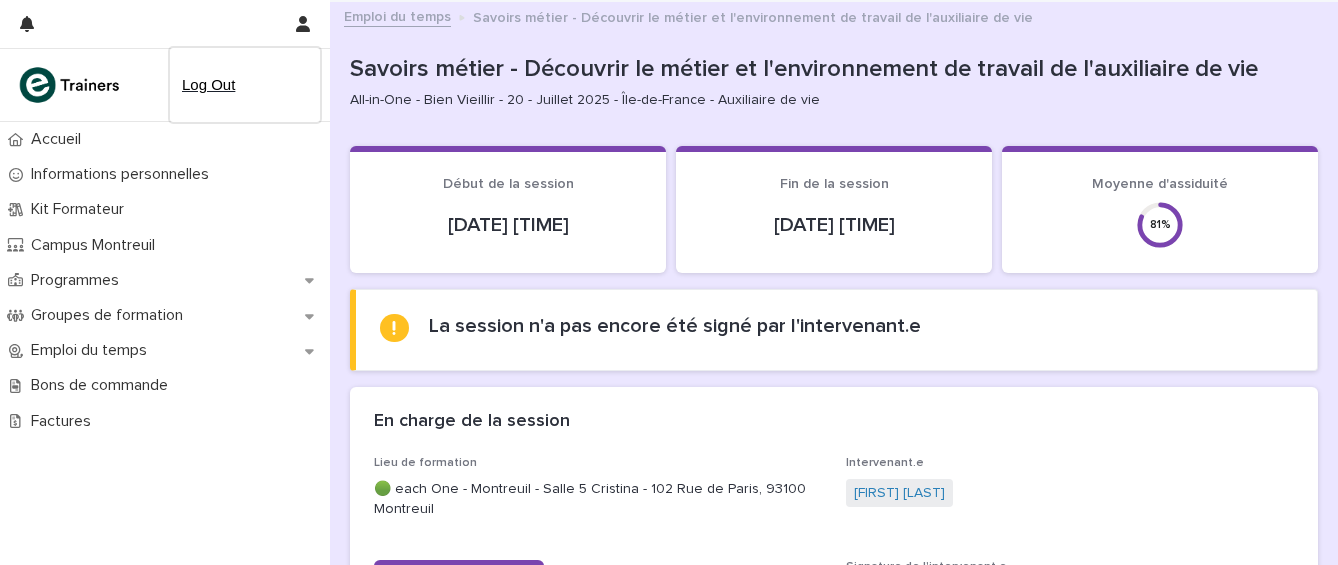 click on "Log Out" at bounding box center [245, 85] 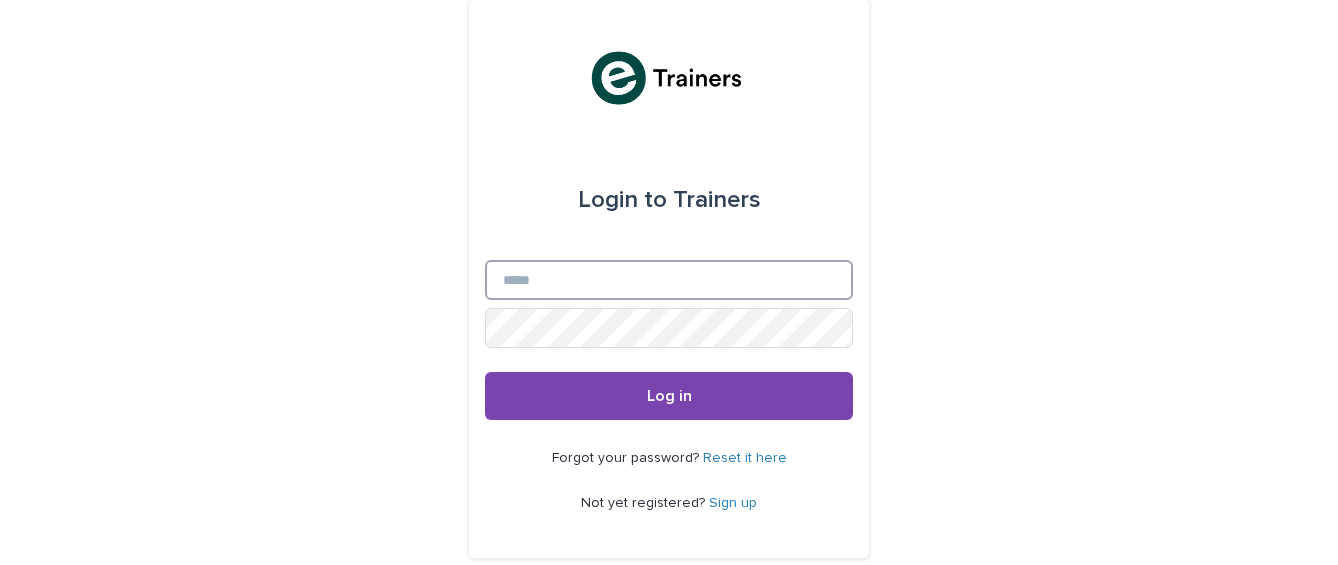 type on "**********" 